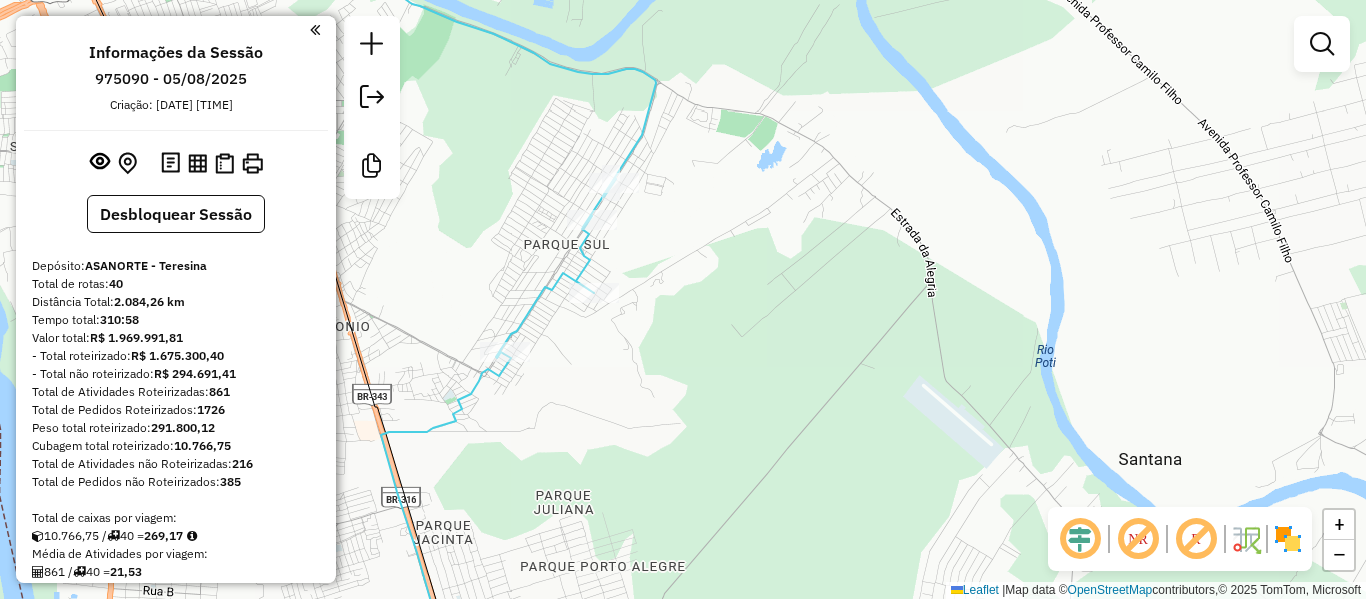 scroll, scrollTop: 0, scrollLeft: 0, axis: both 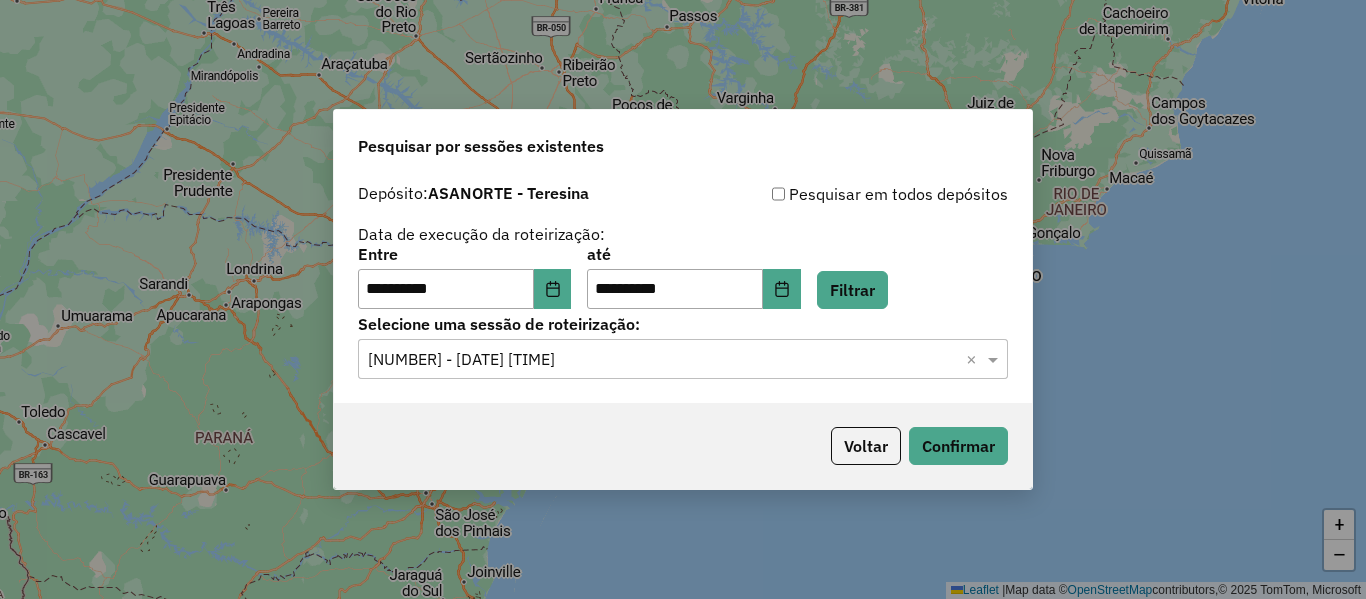 click 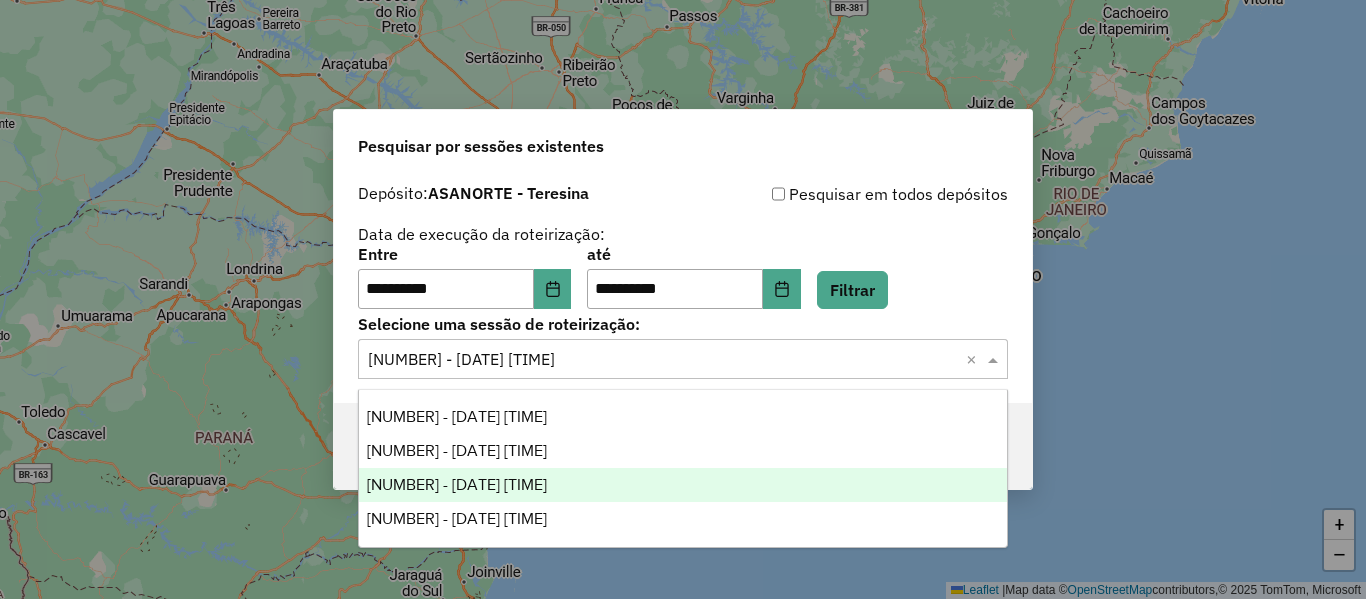 click on "[NUMBER] - [DATE] [TIME]" at bounding box center (683, 485) 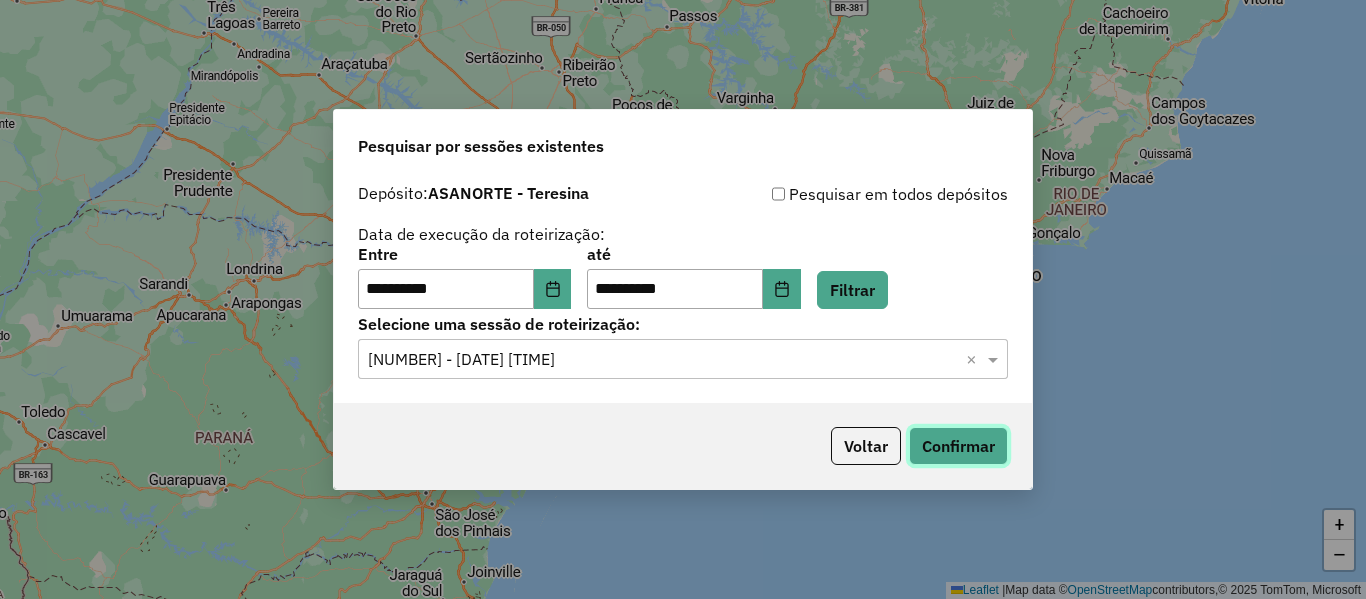 click on "Confirmar" 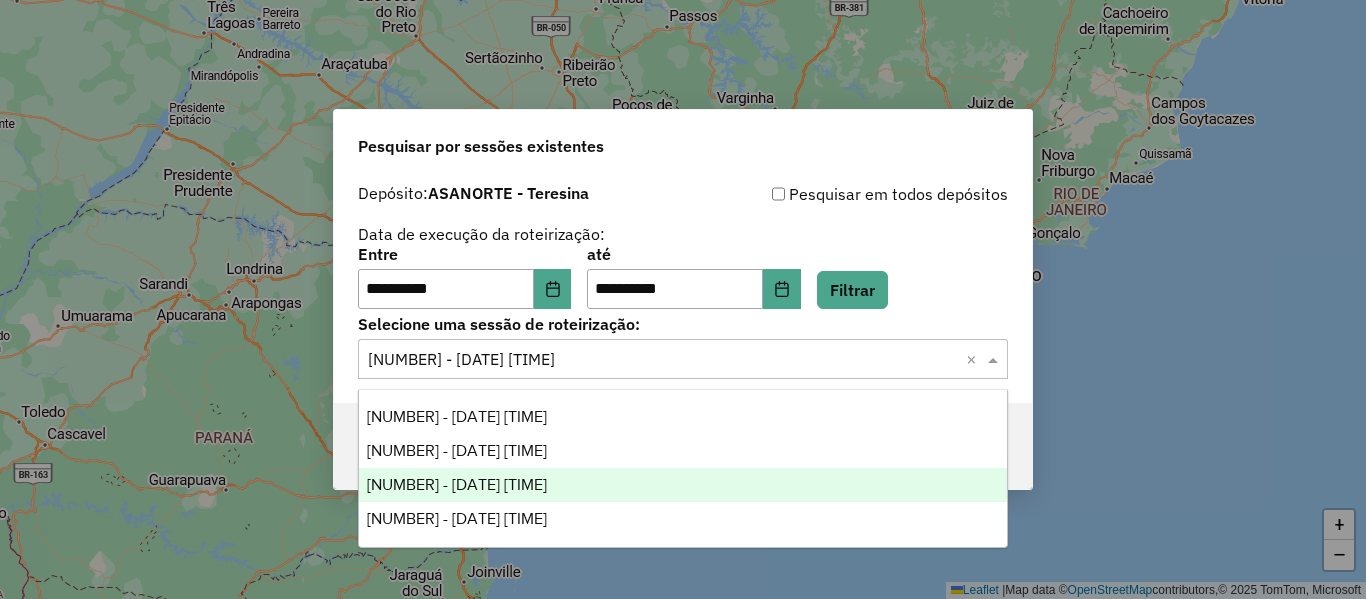 click 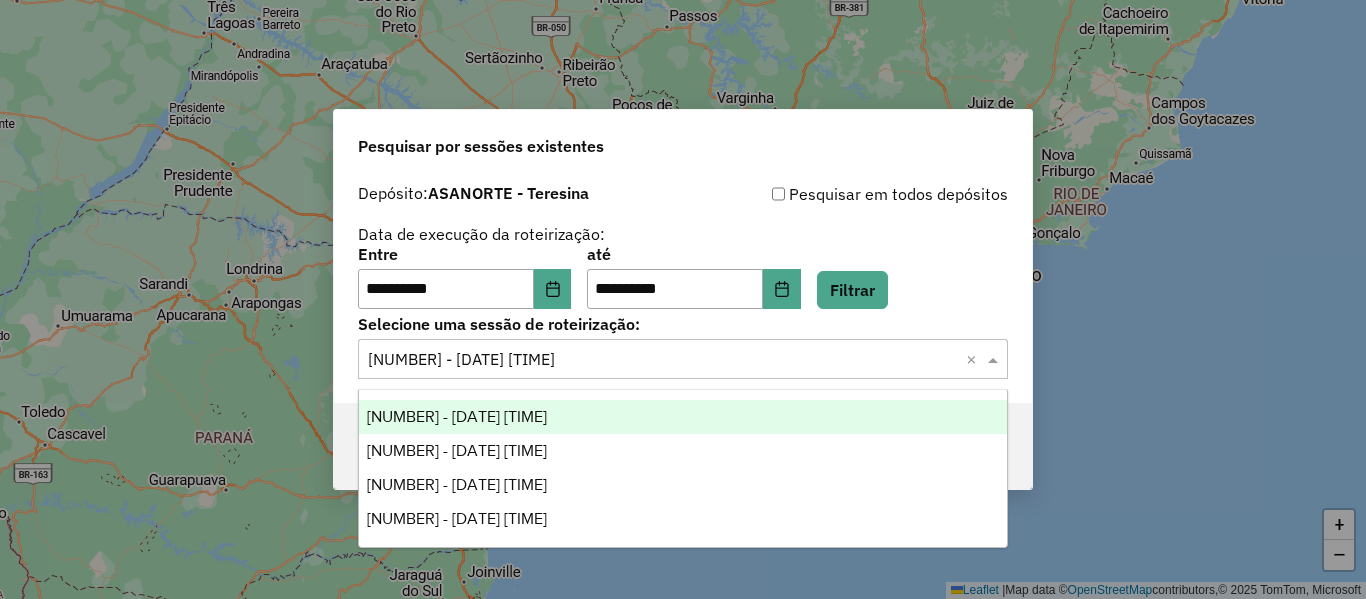 click on "[NUMBER] - [DATE] [TIME]" at bounding box center [683, 417] 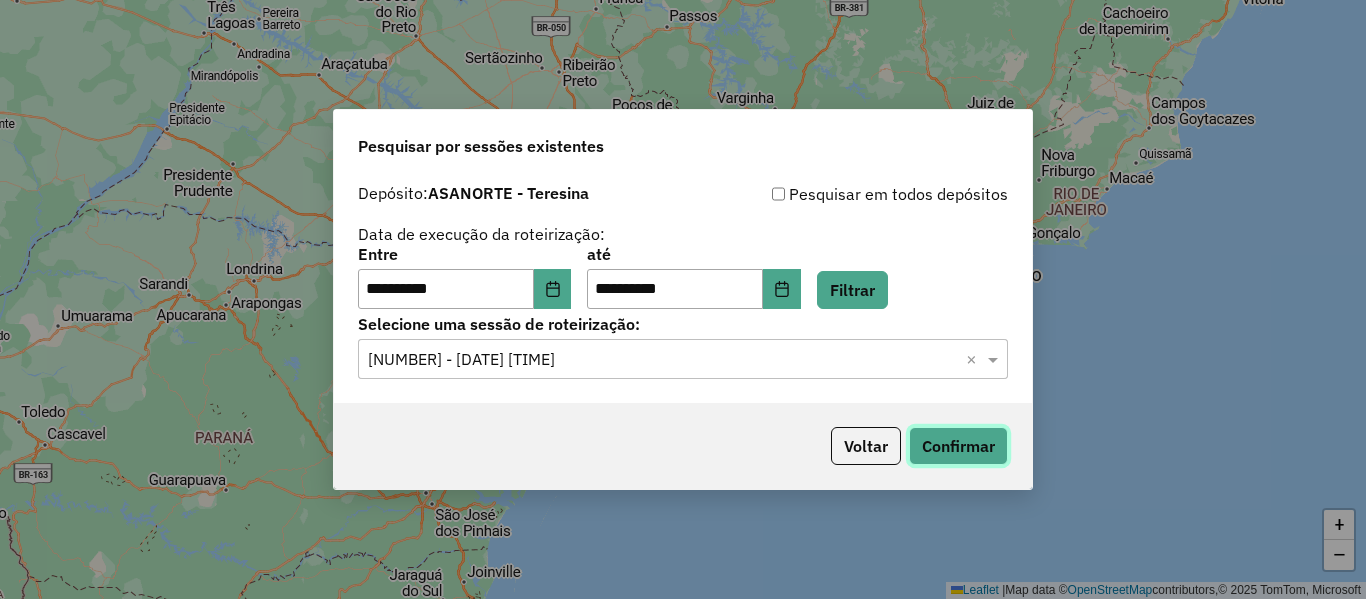 click on "Confirmar" 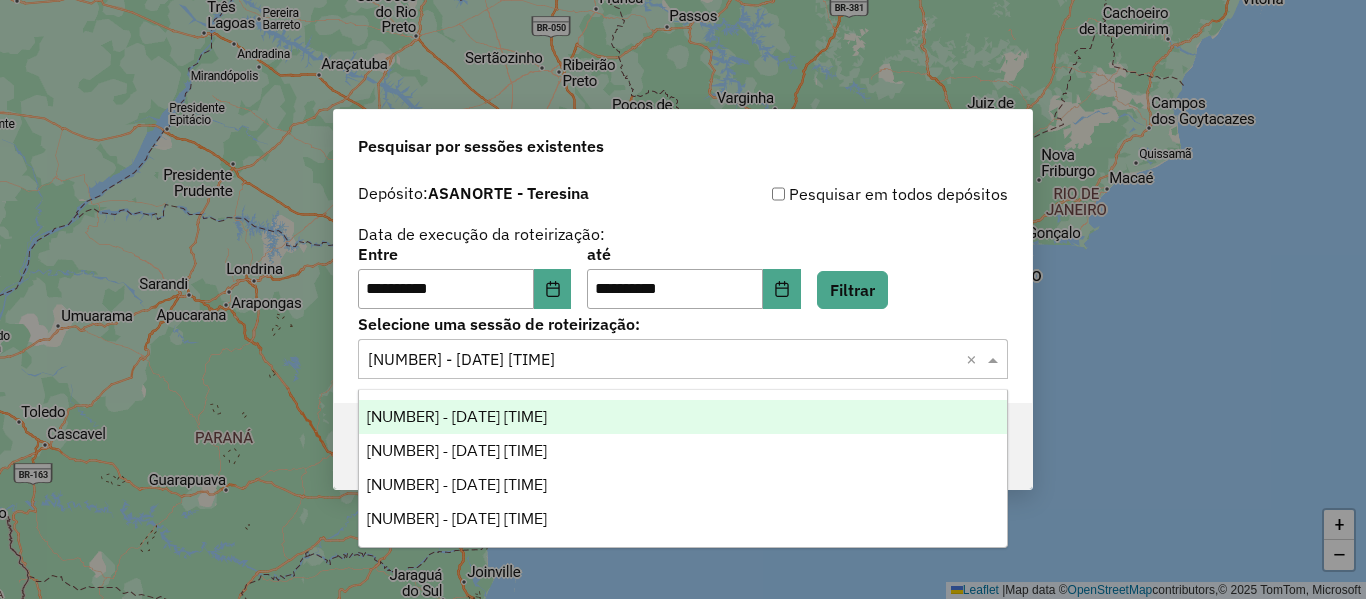 click 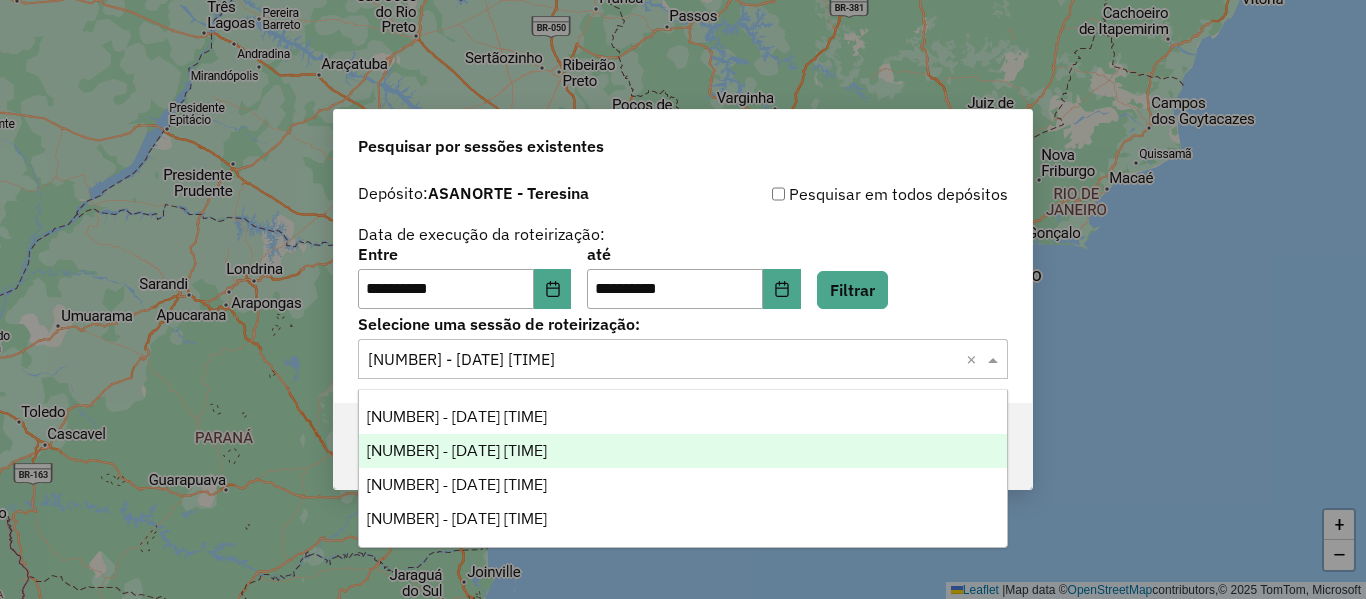 click on "[NUMBER] - [DATE] [TIME]" at bounding box center [683, 451] 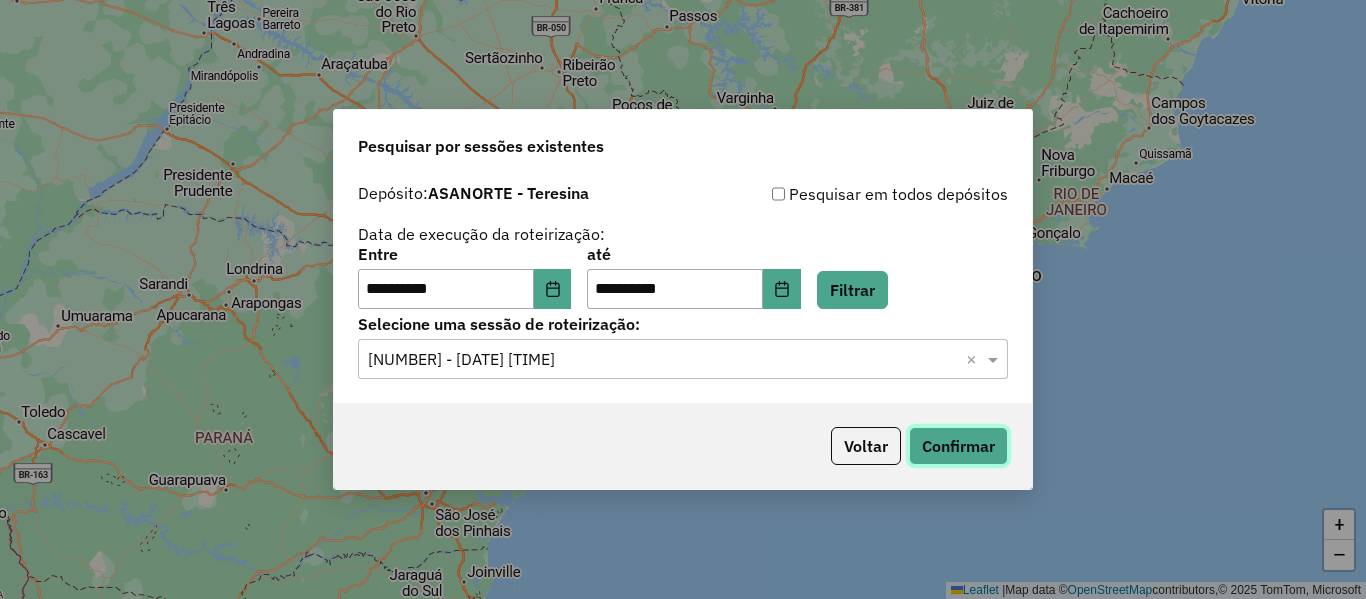 click on "Confirmar" 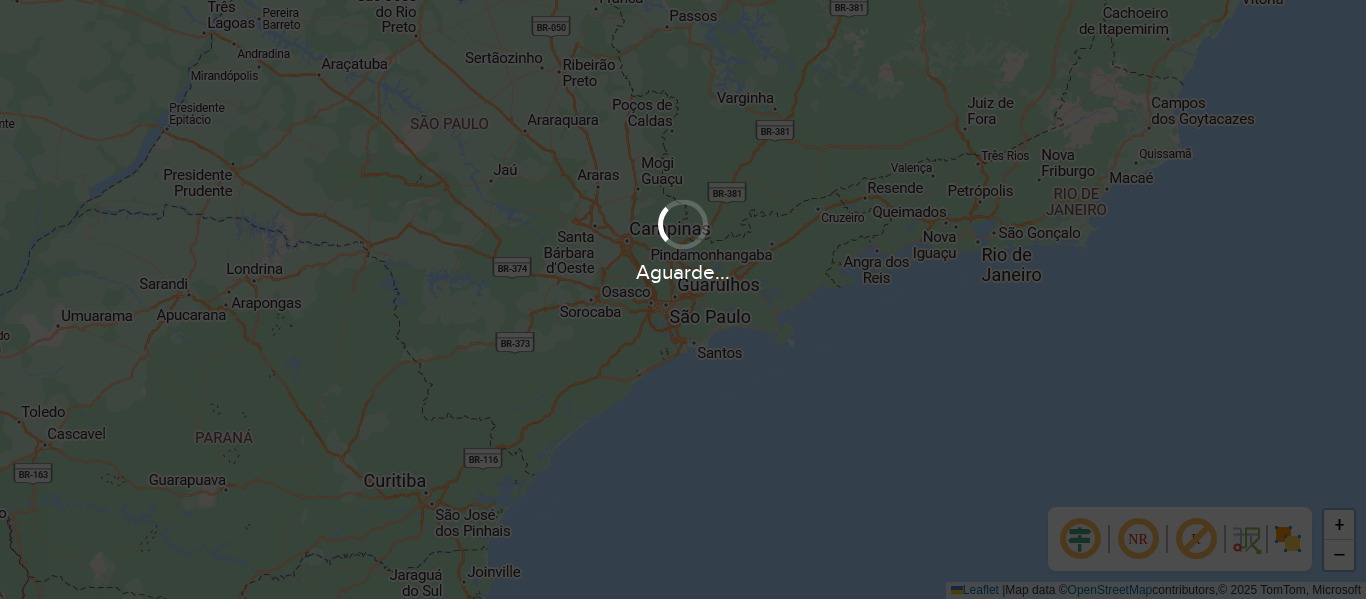 scroll, scrollTop: 0, scrollLeft: 0, axis: both 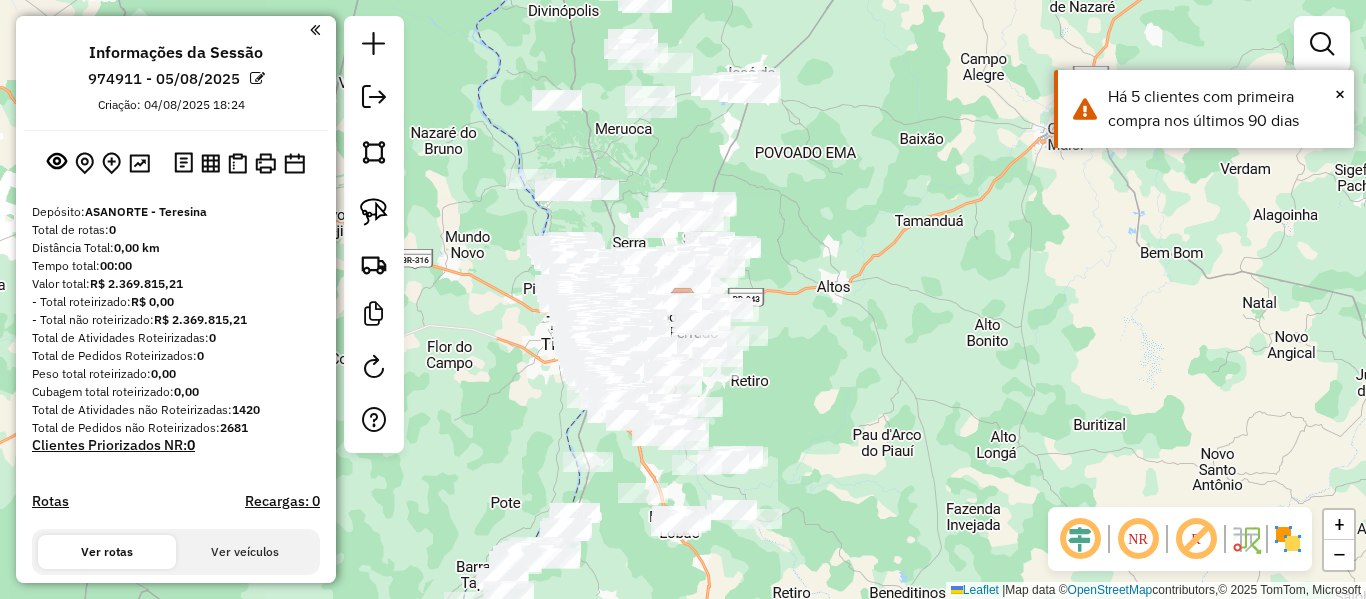 click 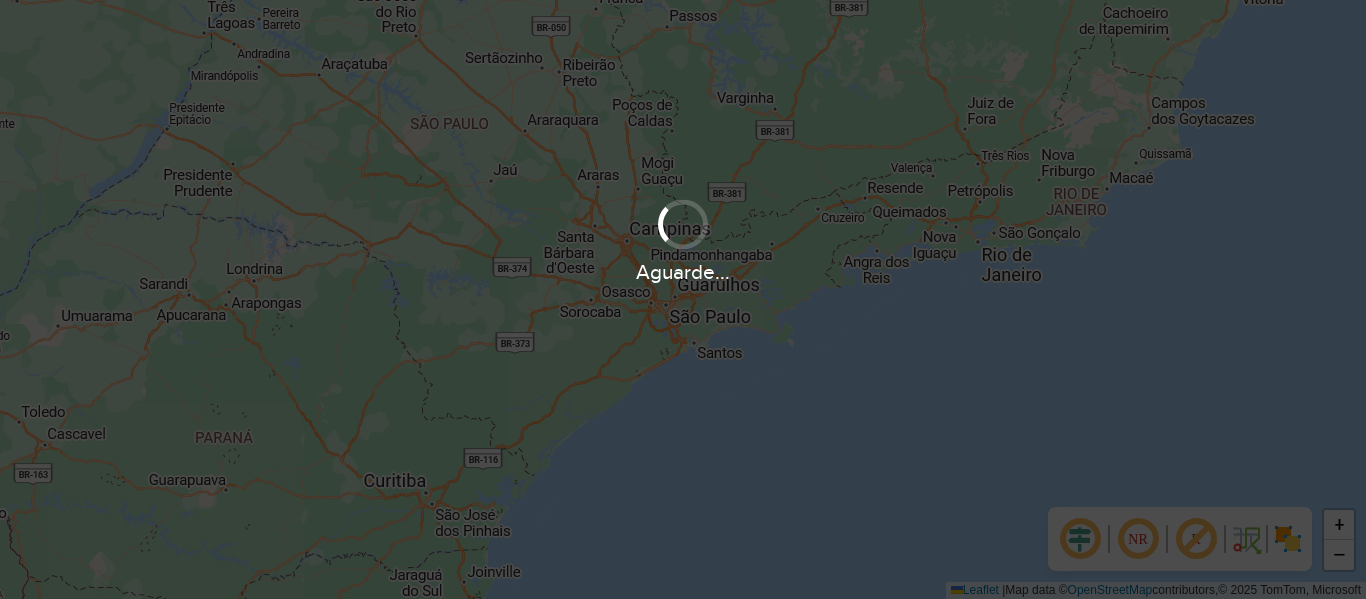 scroll, scrollTop: 0, scrollLeft: 0, axis: both 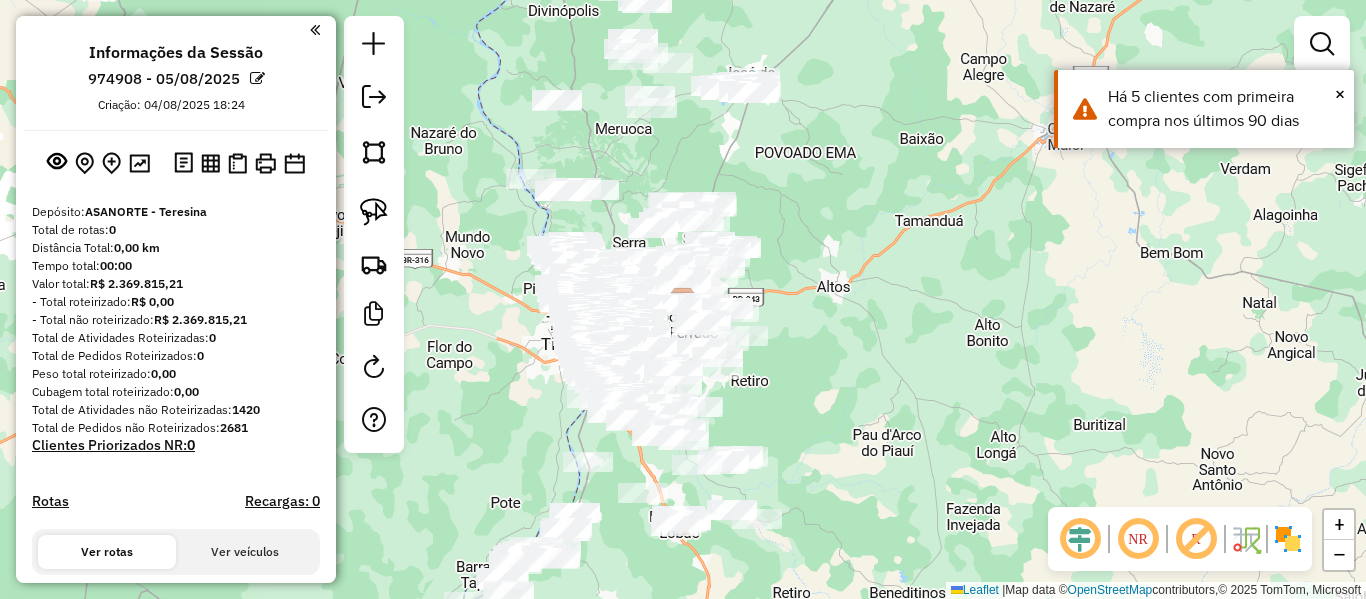 click 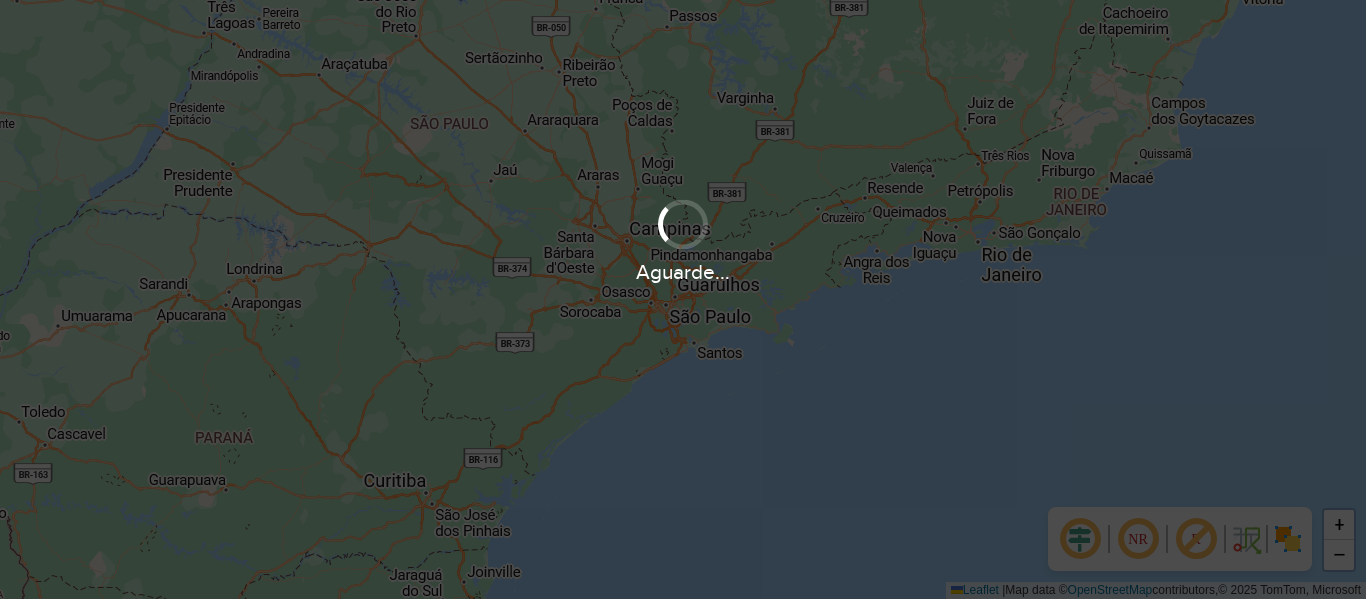 scroll, scrollTop: 0, scrollLeft: 0, axis: both 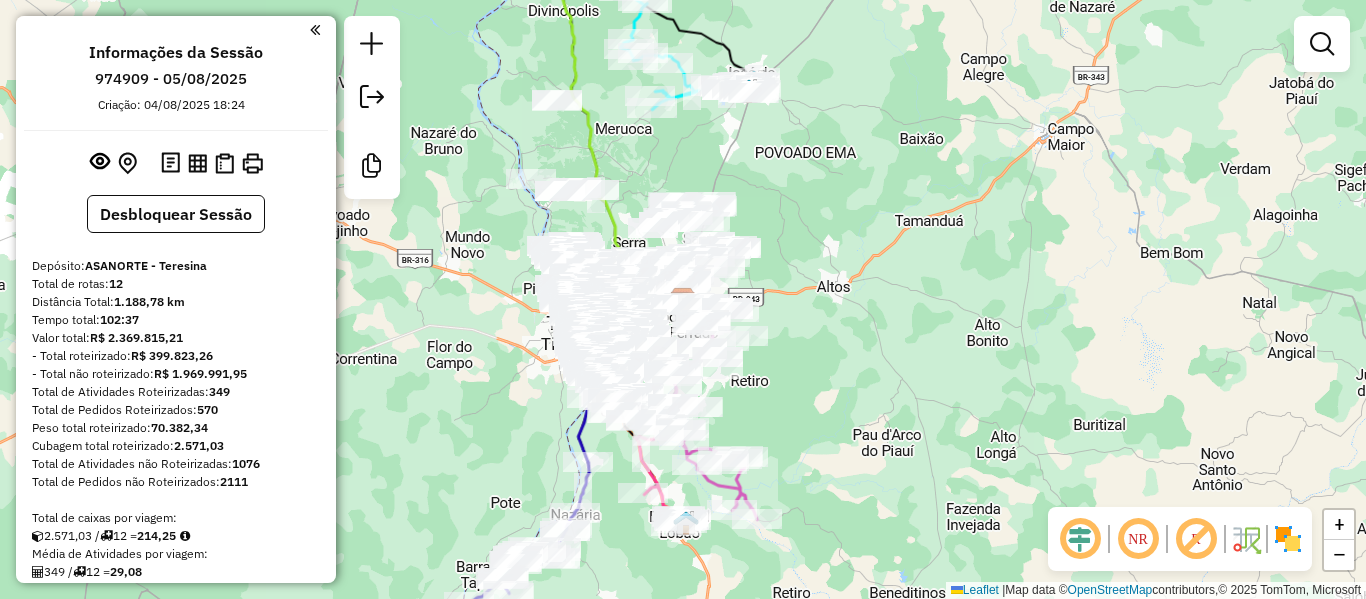 click 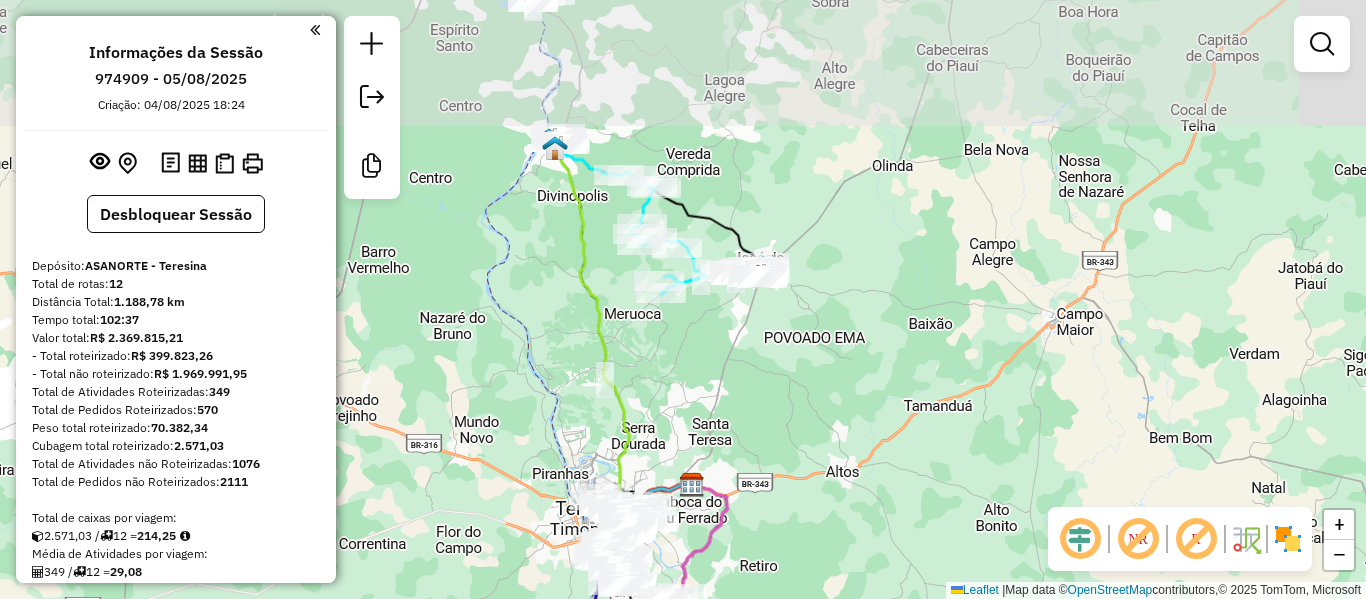 drag, startPoint x: 801, startPoint y: 219, endPoint x: 810, endPoint y: 406, distance: 187.21645 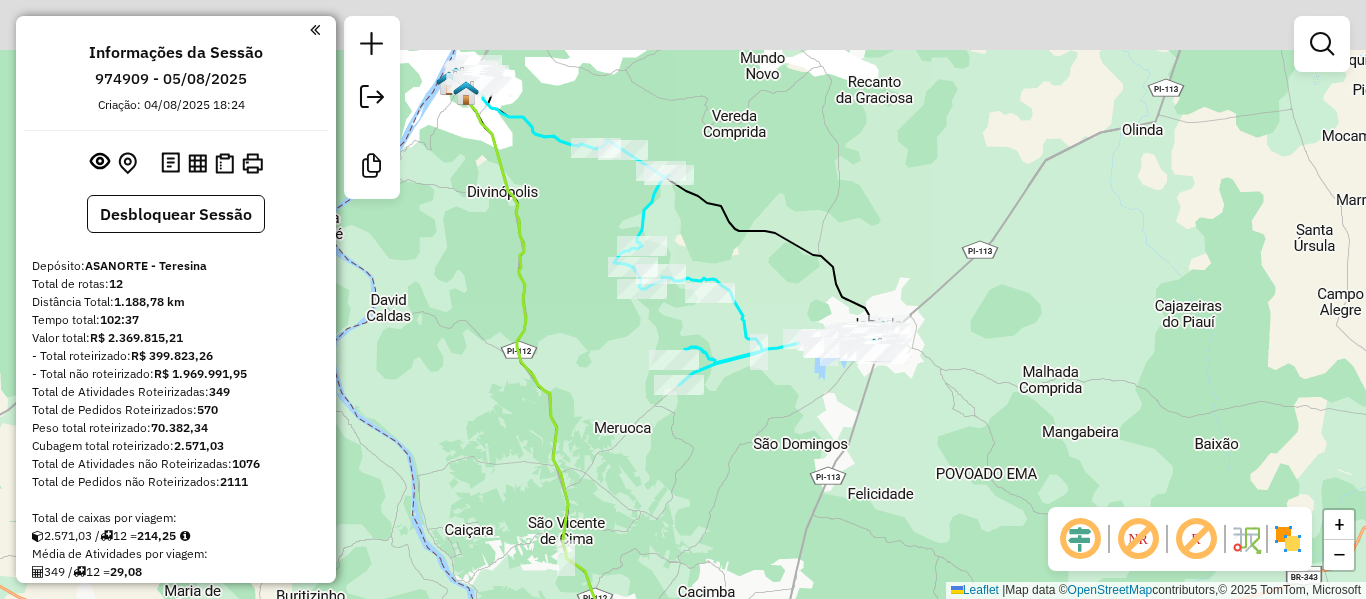 drag, startPoint x: 747, startPoint y: 348, endPoint x: 819, endPoint y: 447, distance: 122.41323 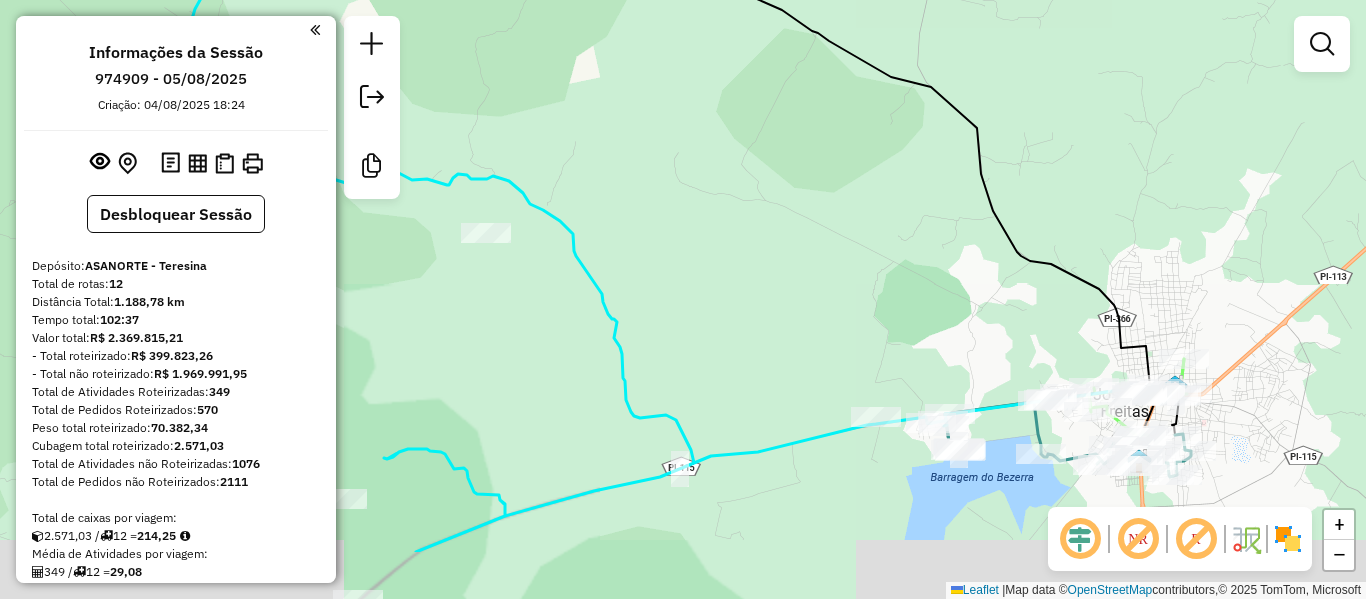drag, startPoint x: 839, startPoint y: 271, endPoint x: 866, endPoint y: 98, distance: 175.09425 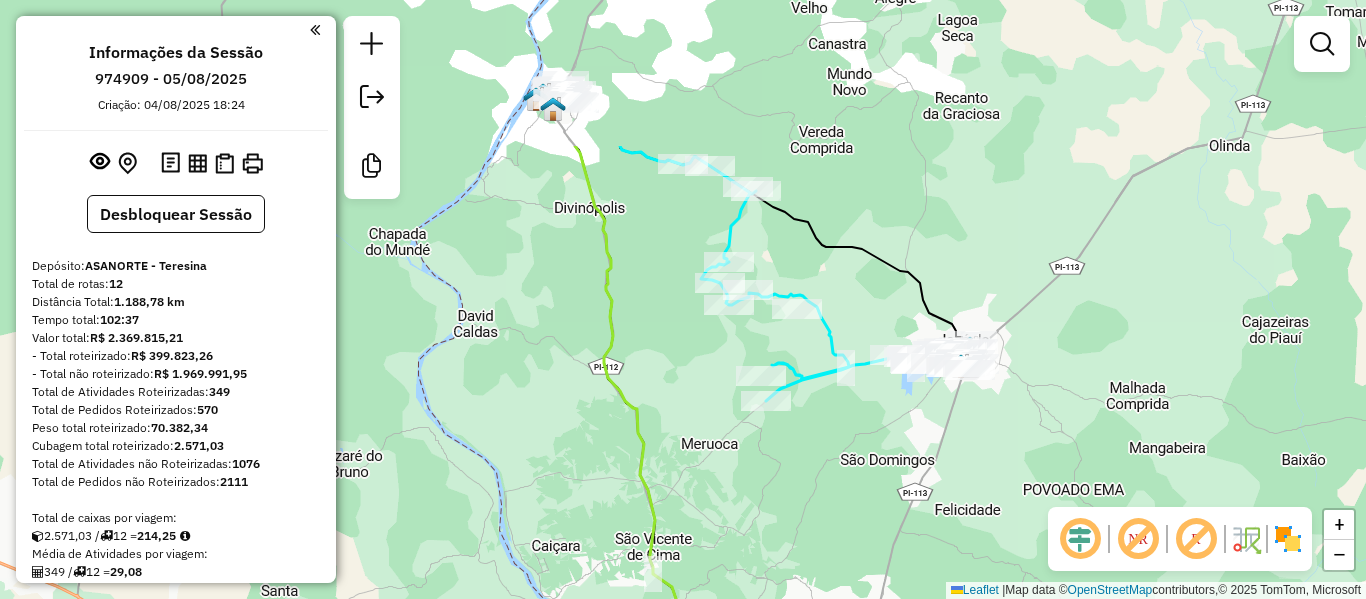 drag, startPoint x: 876, startPoint y: 81, endPoint x: 896, endPoint y: 288, distance: 207.96394 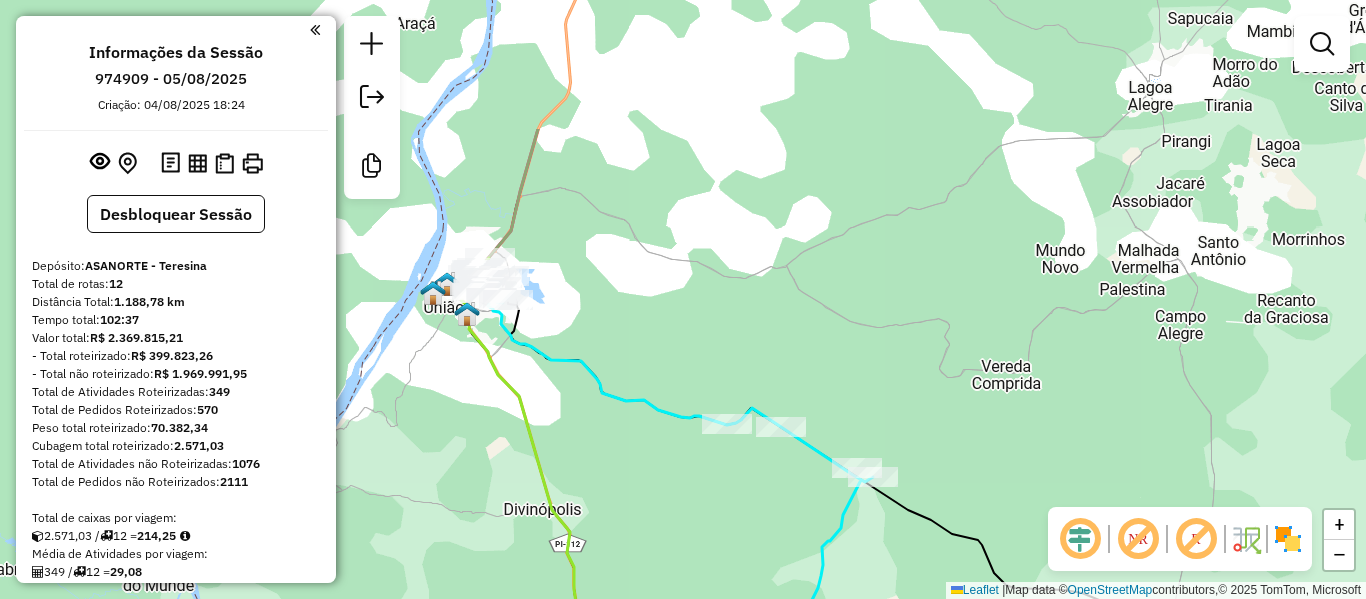 drag, startPoint x: 703, startPoint y: 136, endPoint x: 736, endPoint y: 401, distance: 267.0468 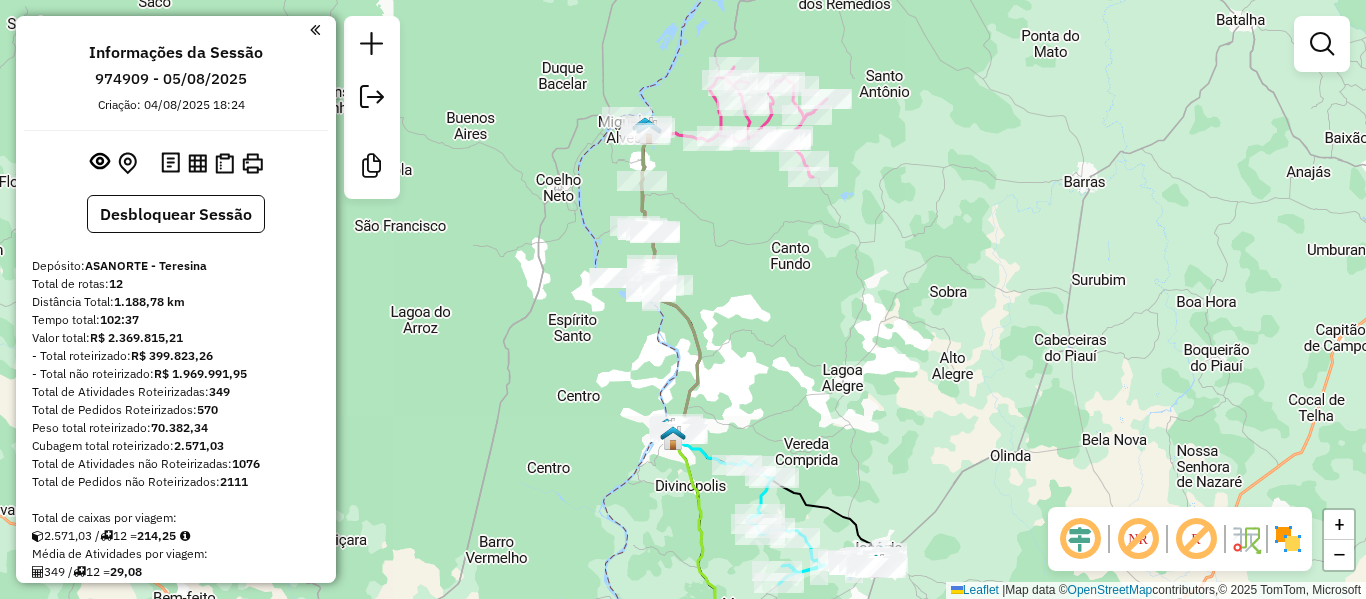 drag, startPoint x: 859, startPoint y: 298, endPoint x: 846, endPoint y: 376, distance: 79.07591 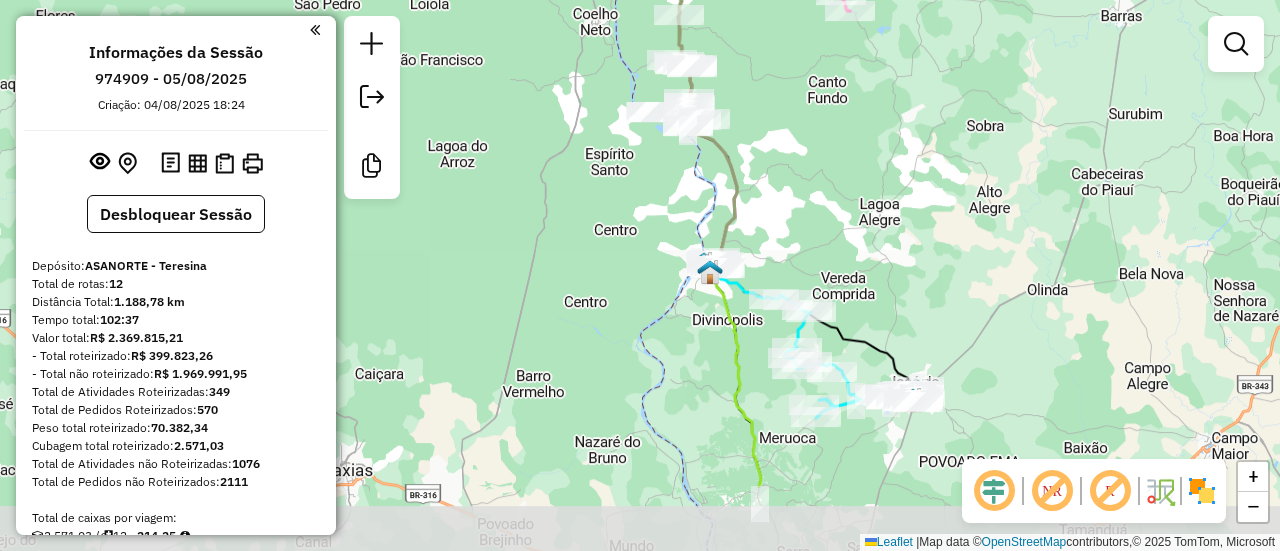 drag, startPoint x: 906, startPoint y: 375, endPoint x: 972, endPoint y: 239, distance: 151.16878 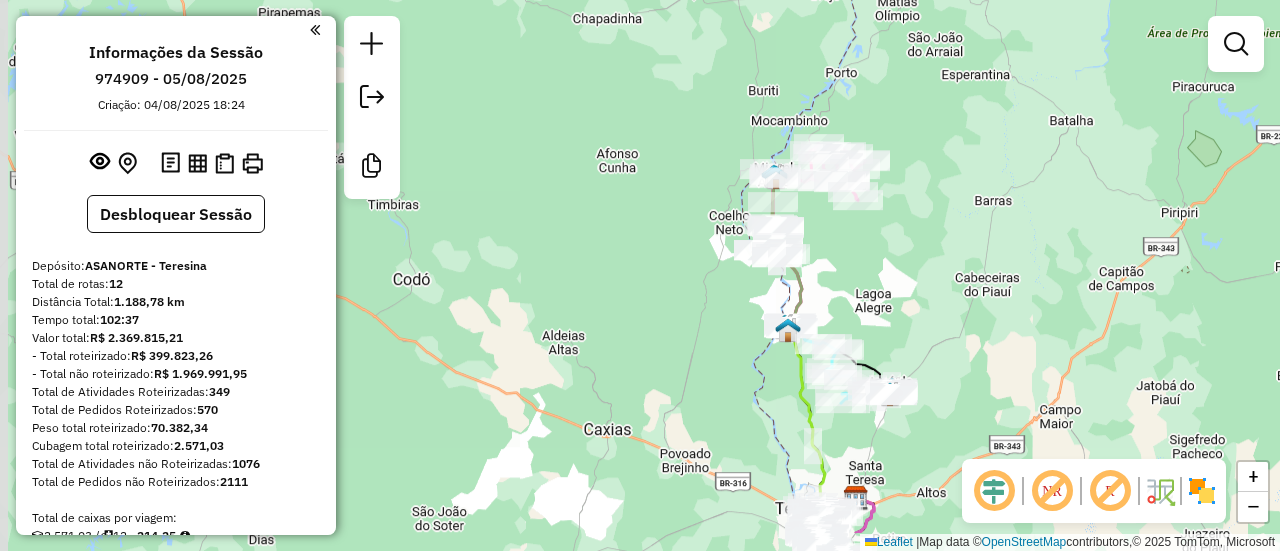 drag, startPoint x: 827, startPoint y: 505, endPoint x: 851, endPoint y: 417, distance: 91.214035 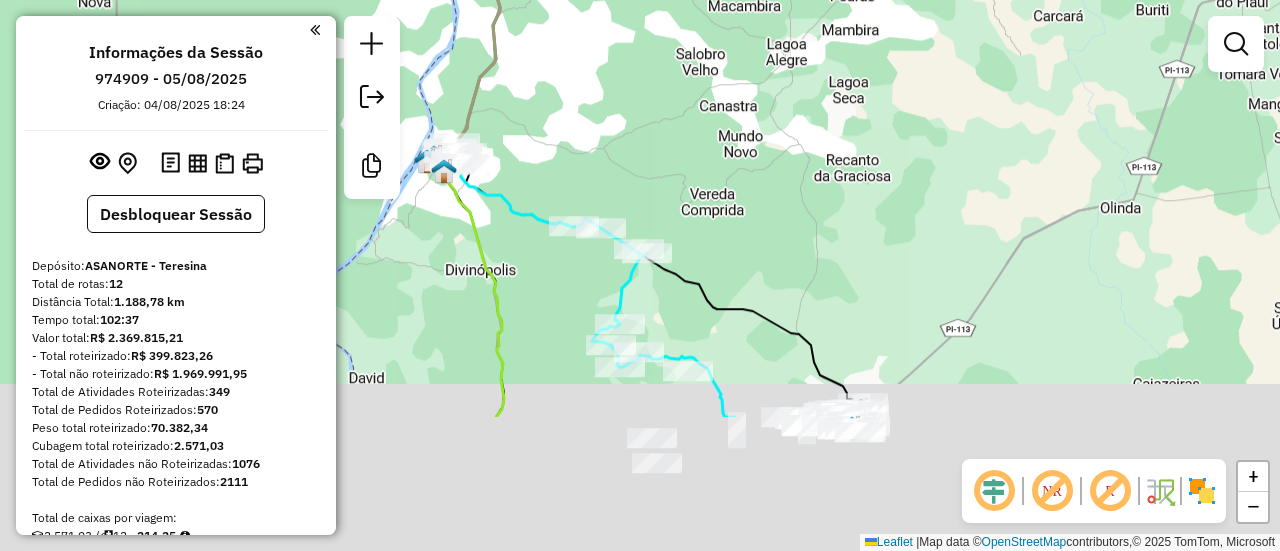 drag, startPoint x: 860, startPoint y: 492, endPoint x: 902, endPoint y: 235, distance: 260.4093 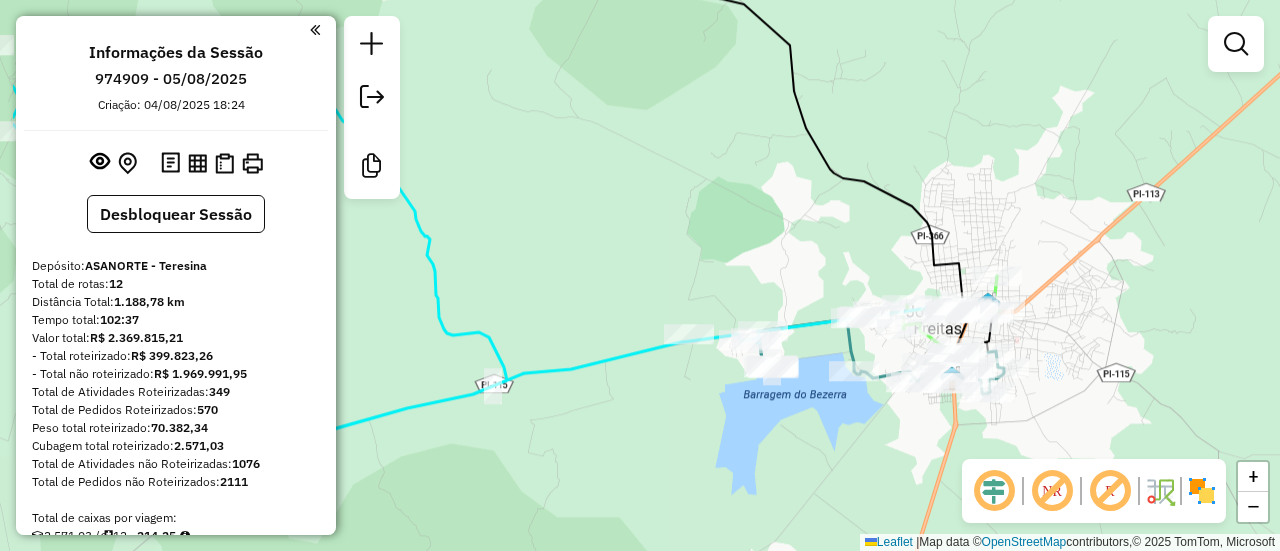 drag, startPoint x: 690, startPoint y: 139, endPoint x: 979, endPoint y: 150, distance: 289.20926 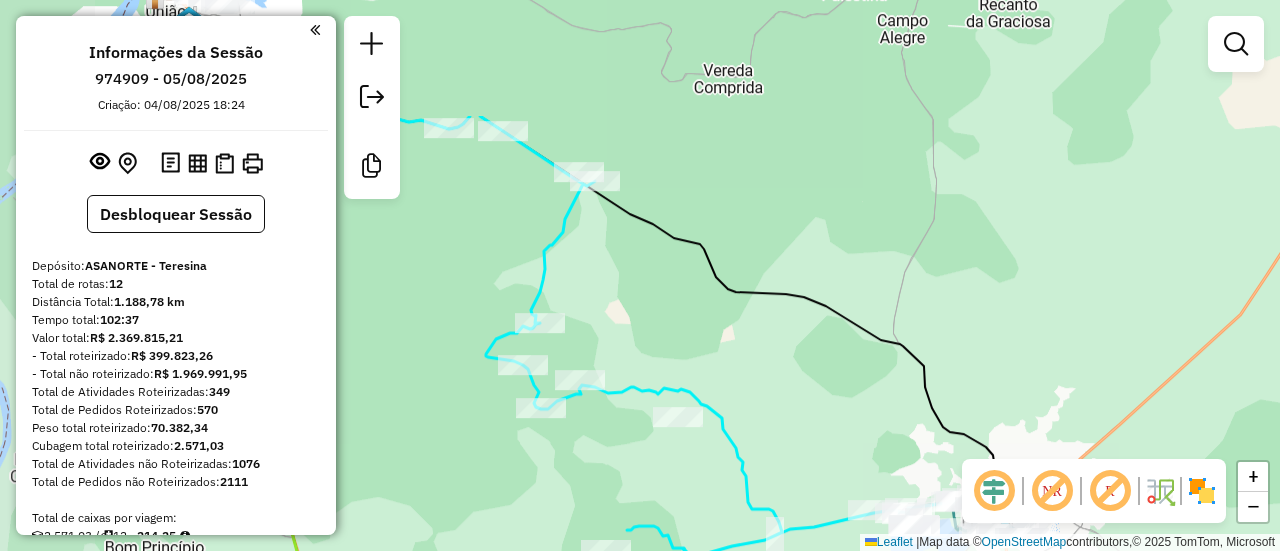 drag, startPoint x: 653, startPoint y: 261, endPoint x: 764, endPoint y: 445, distance: 214.88834 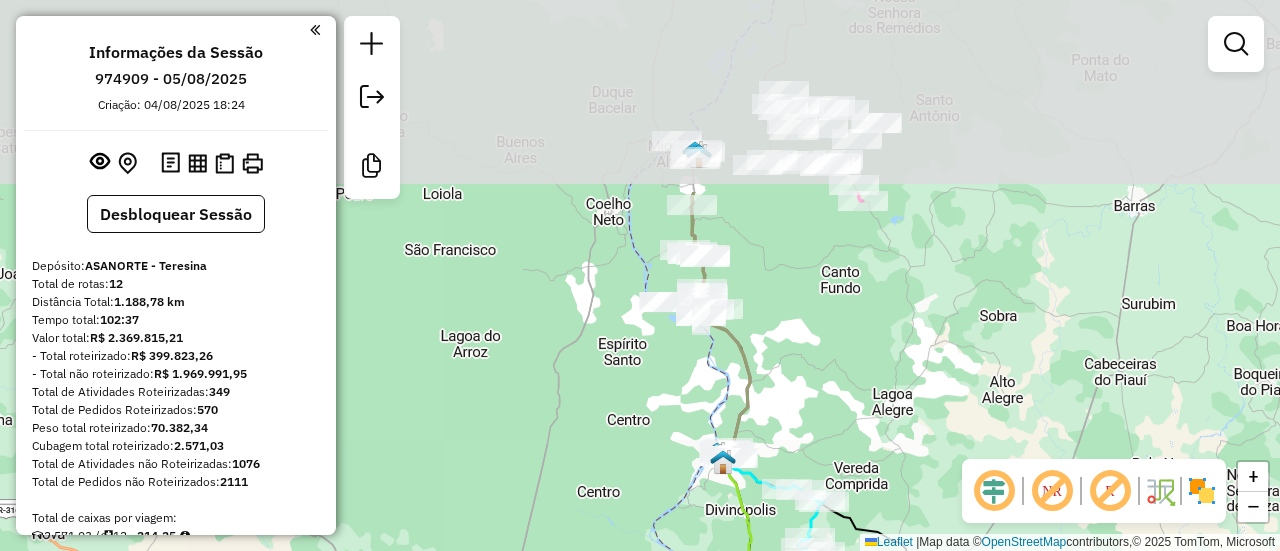 drag, startPoint x: 845, startPoint y: 154, endPoint x: 877, endPoint y: 419, distance: 266.92508 